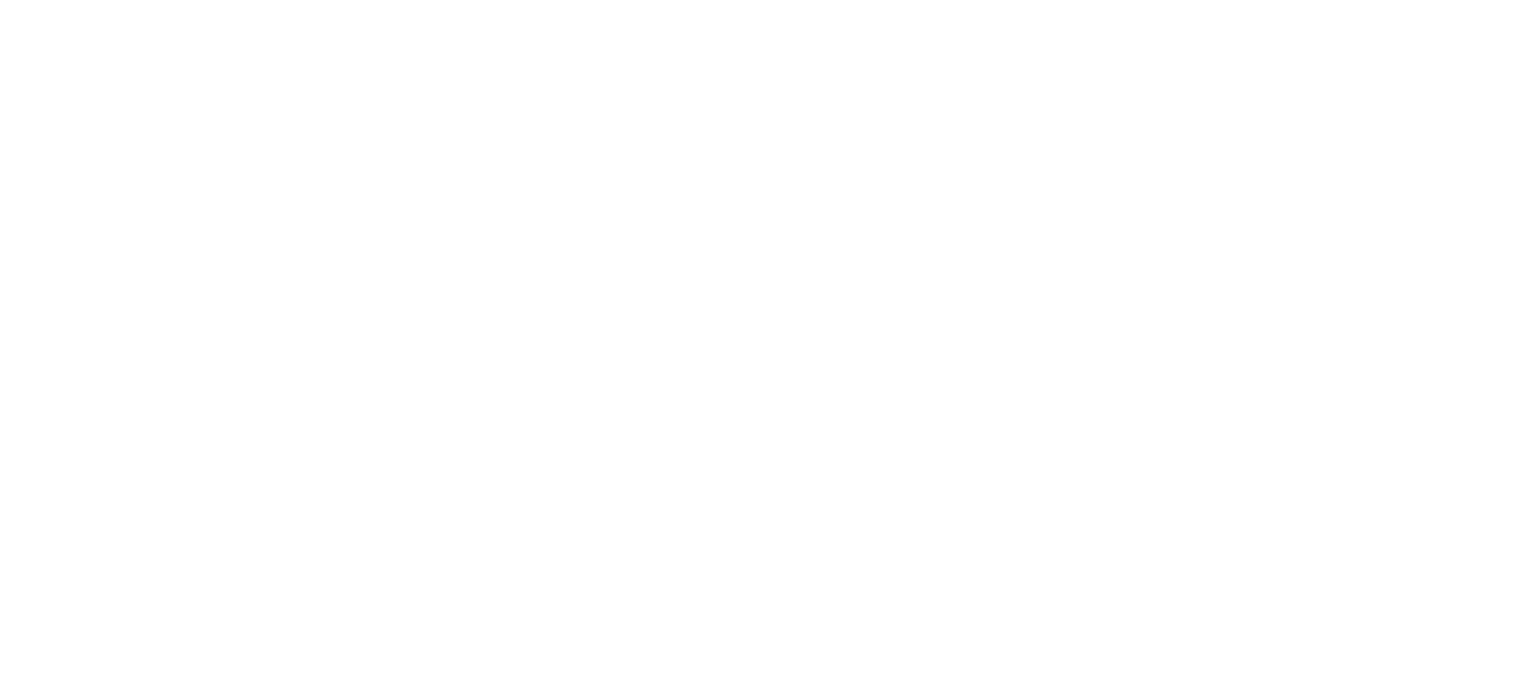 scroll, scrollTop: 0, scrollLeft: 0, axis: both 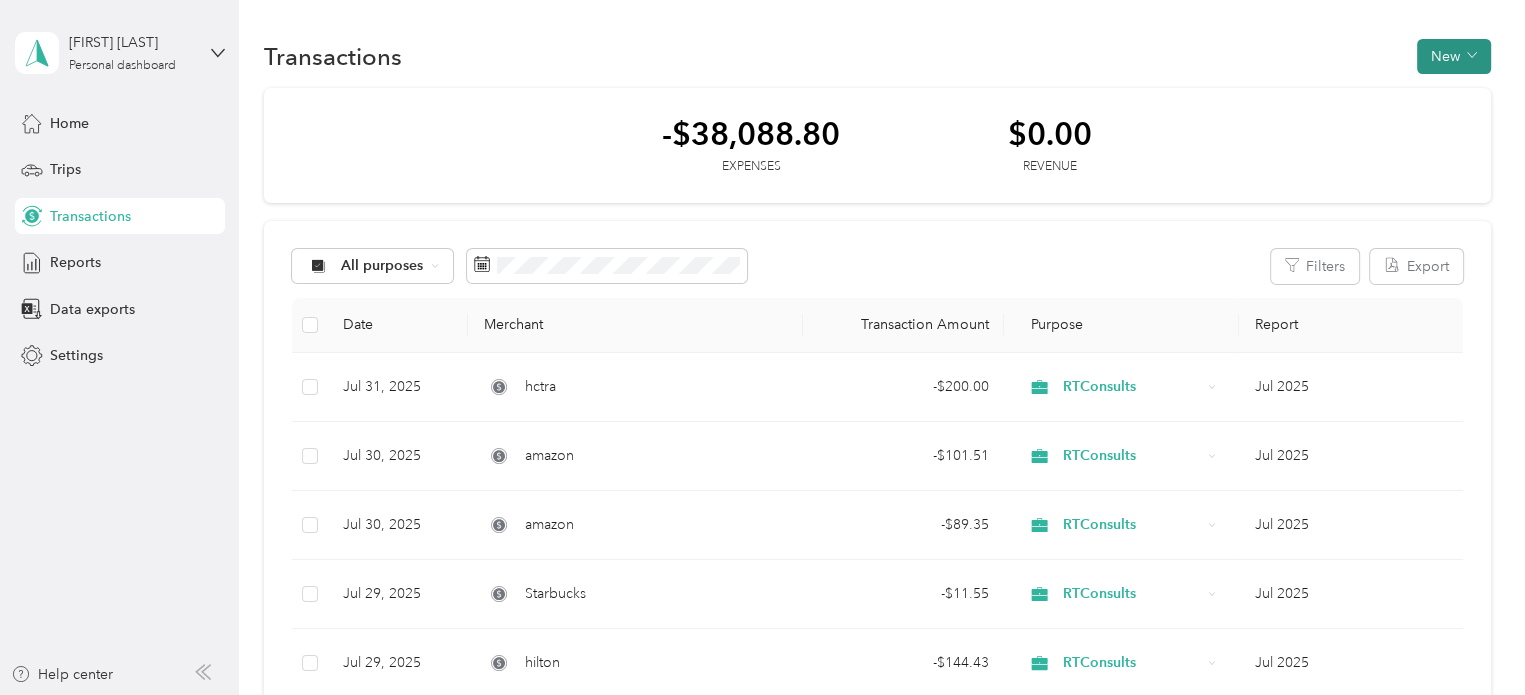 click on "New" at bounding box center [1454, 56] 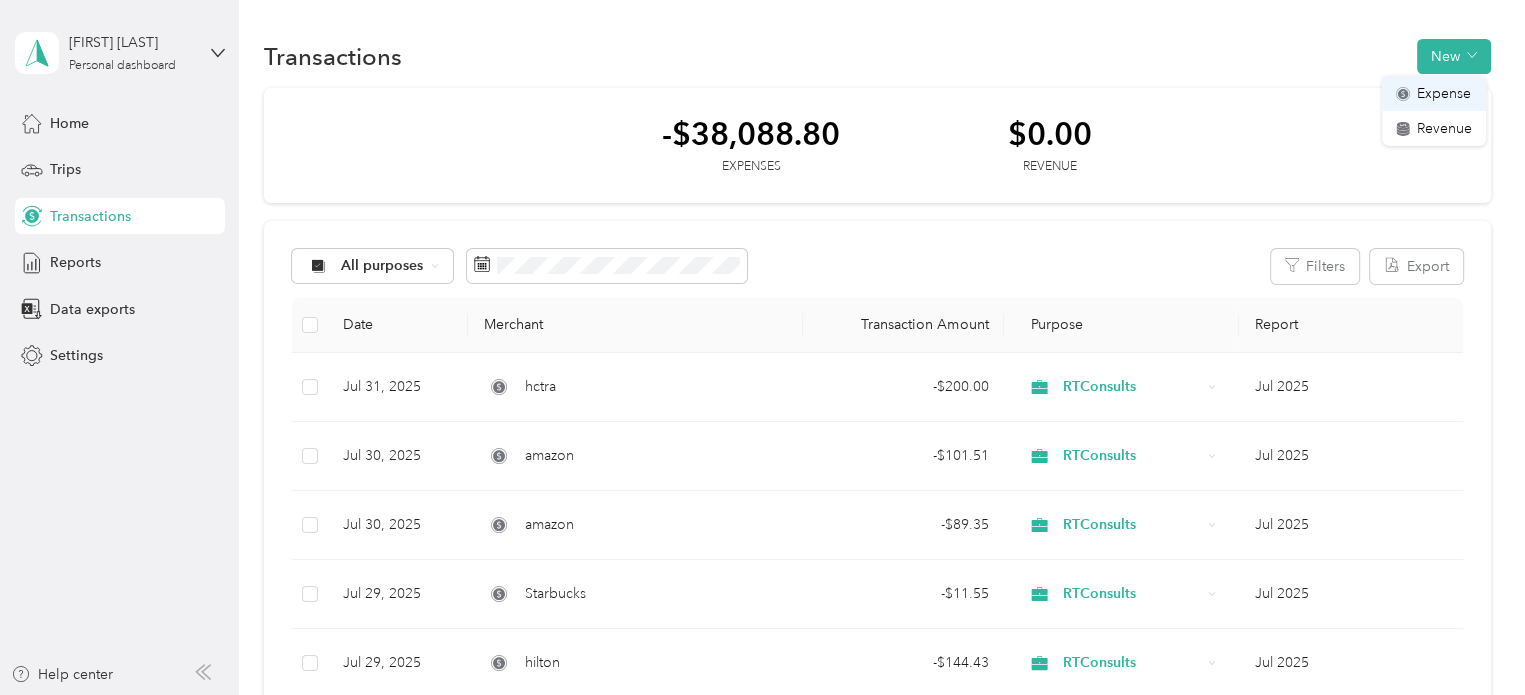 click on "Expense" at bounding box center (1434, 93) 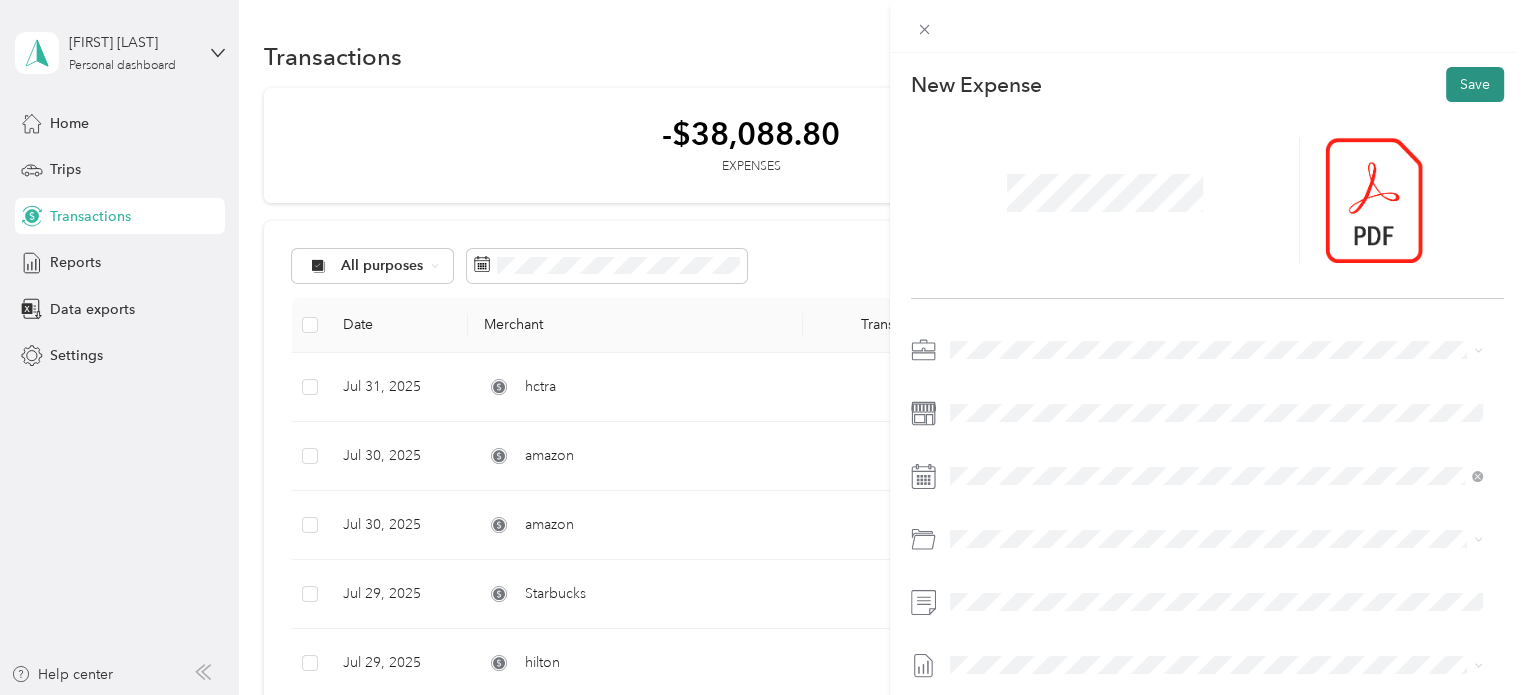 click on "Save" at bounding box center (1475, 84) 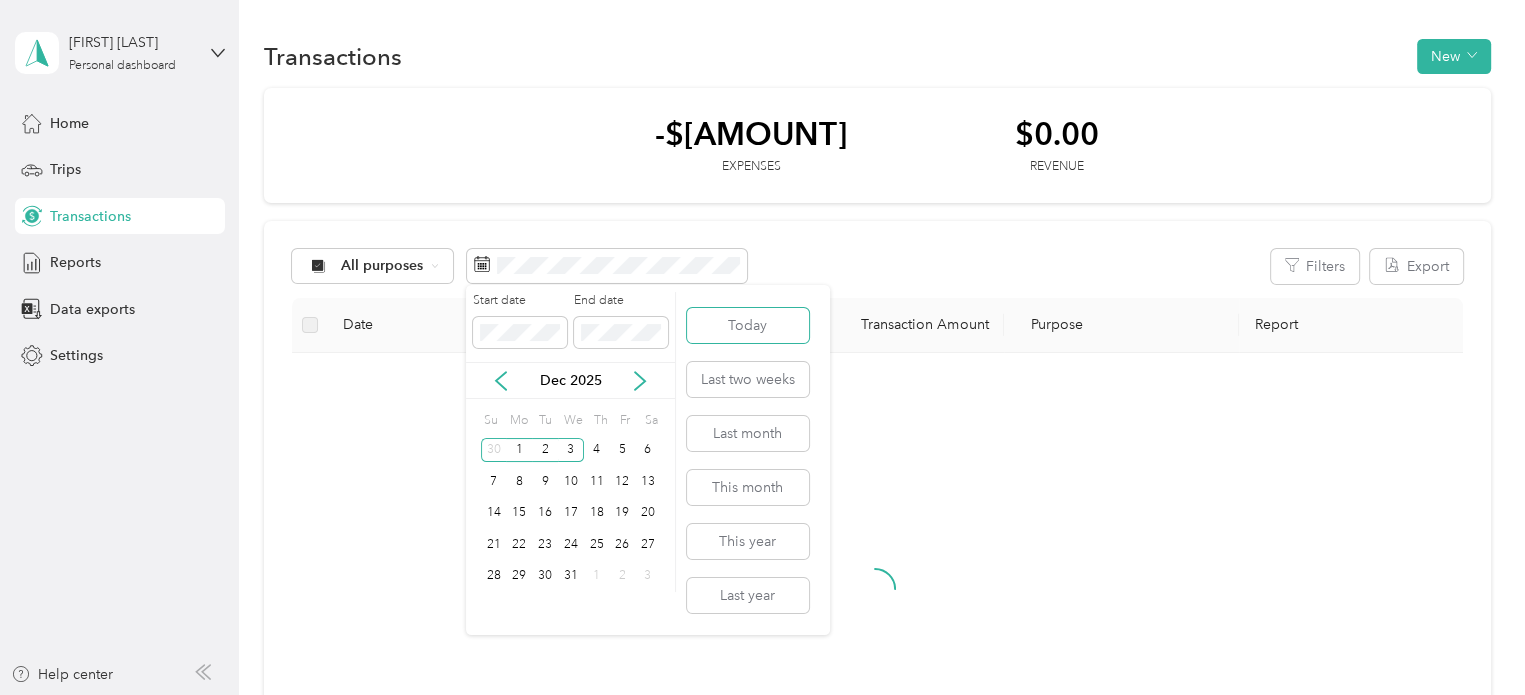 type 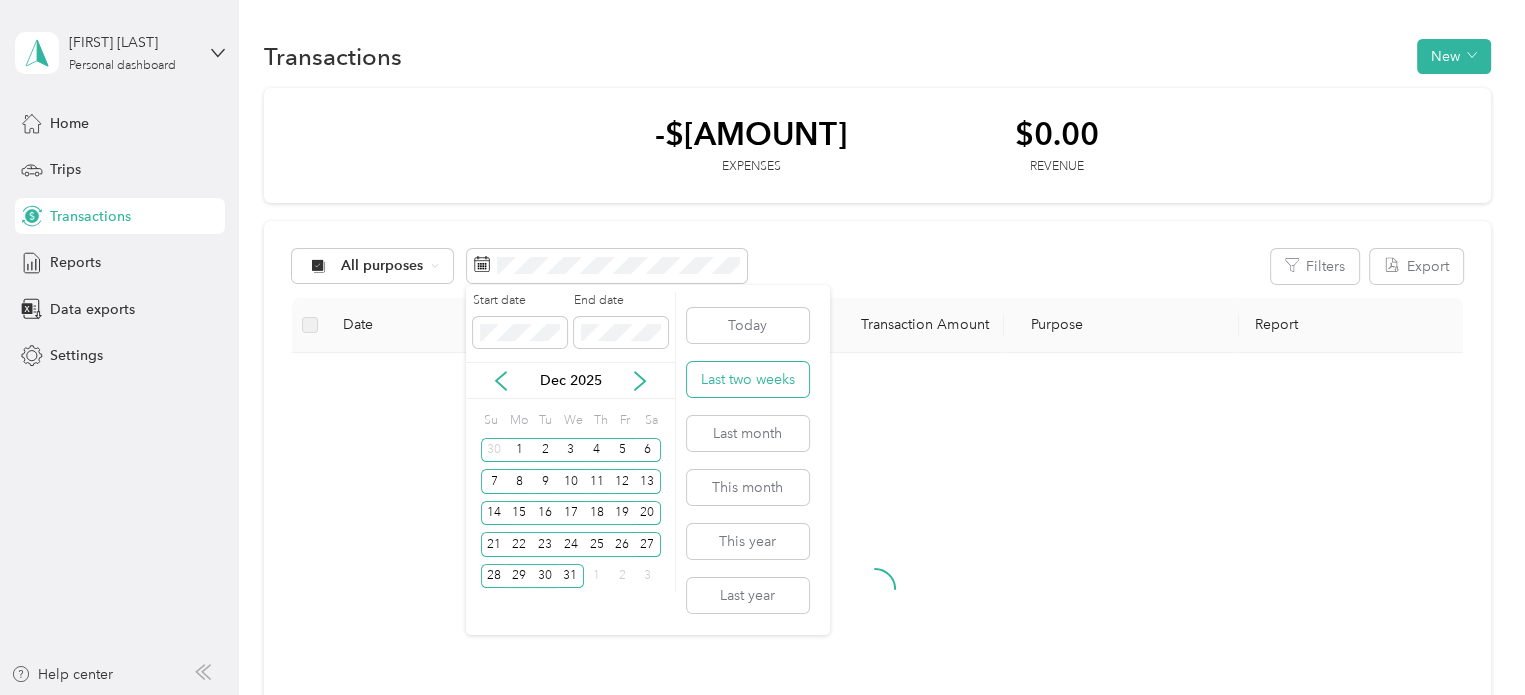 click on "Last two weeks" at bounding box center (748, 379) 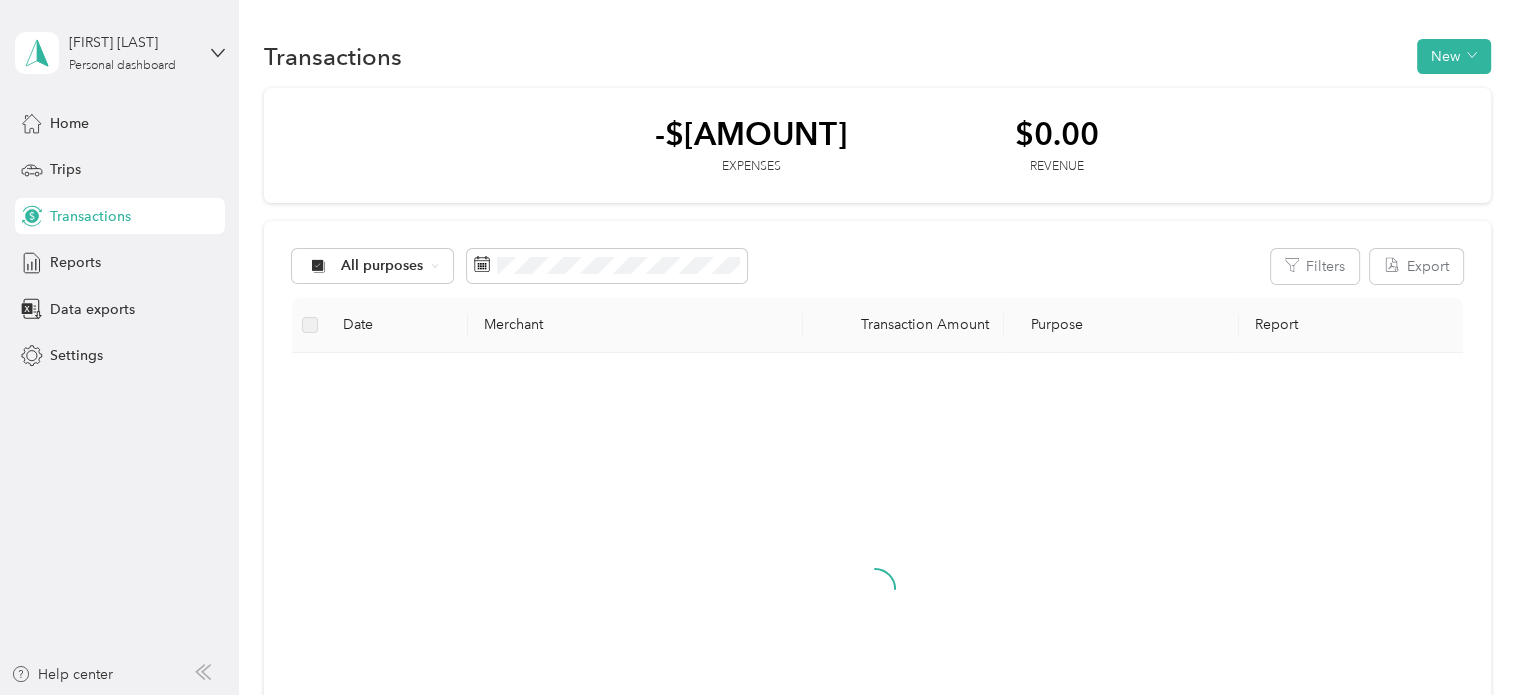click at bounding box center [875, 607] 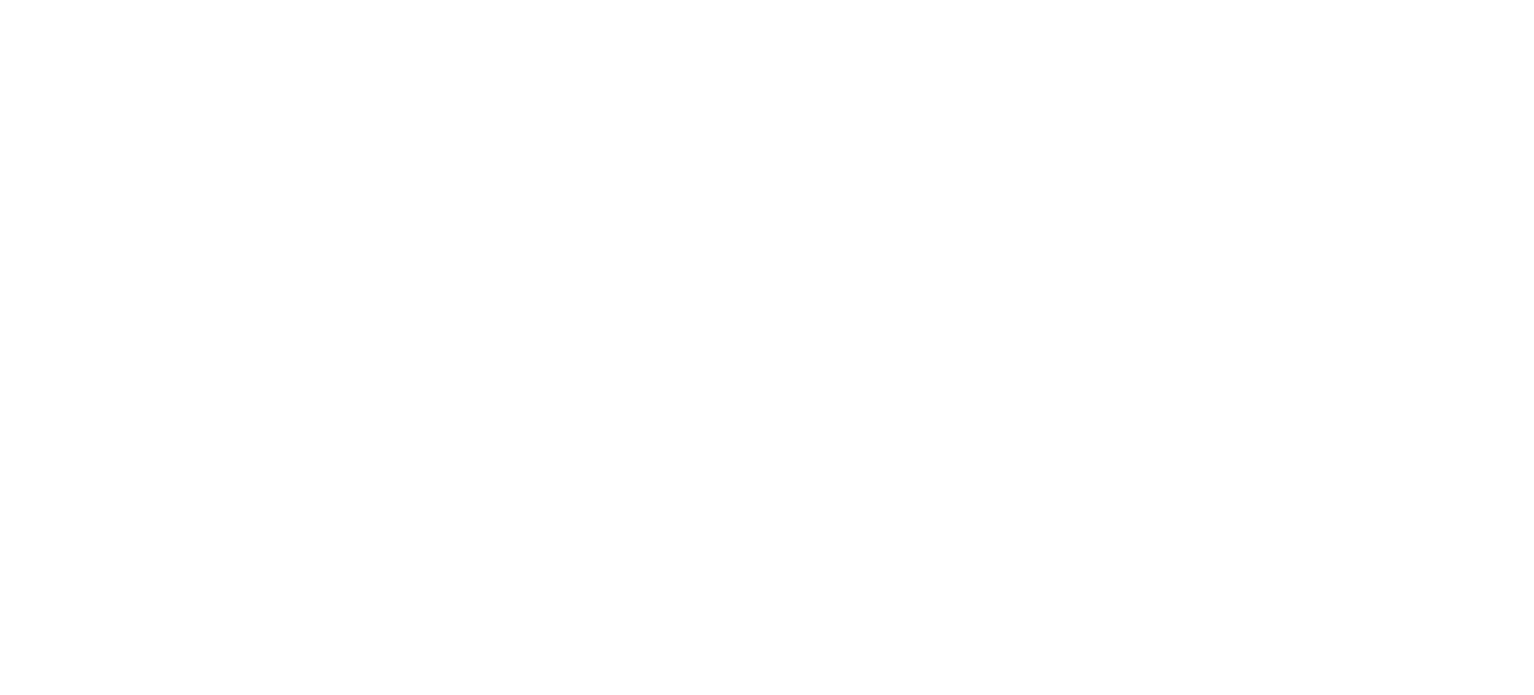 click at bounding box center (0, 0) 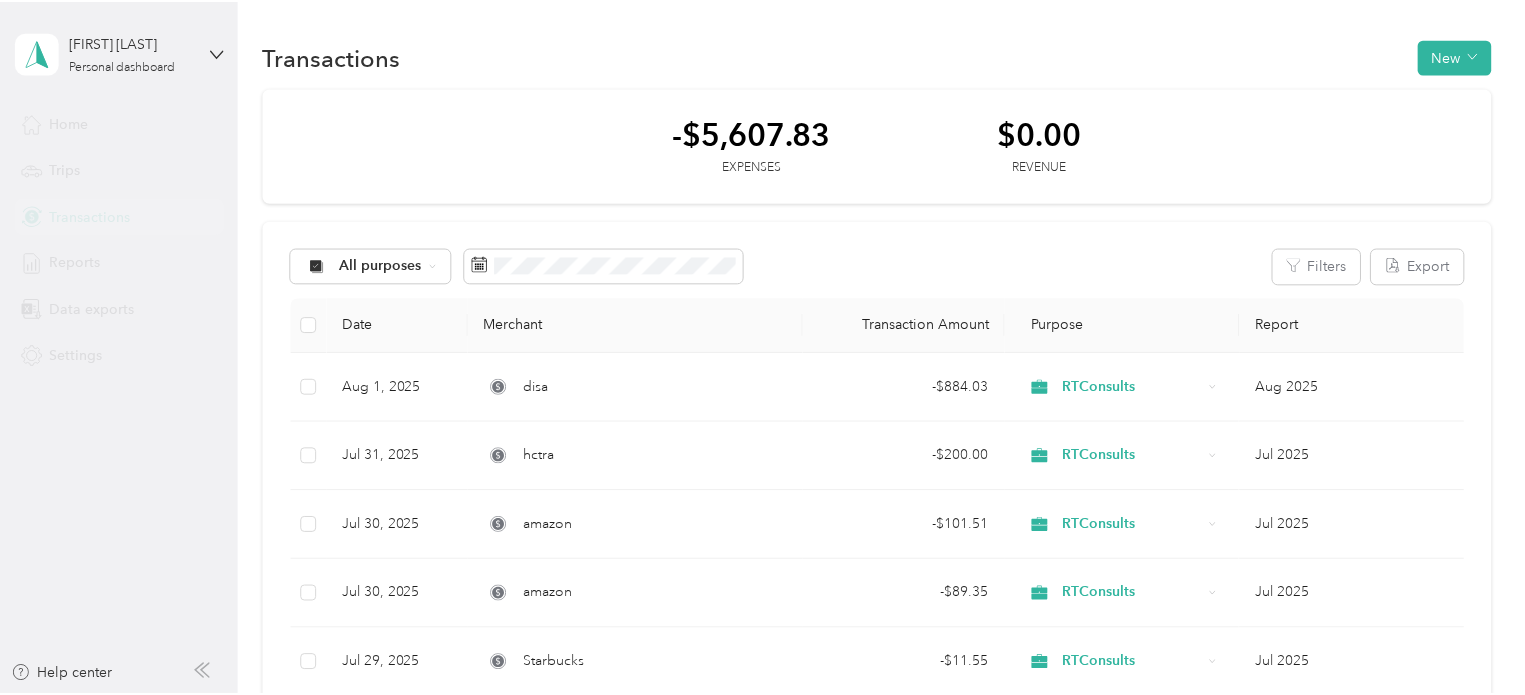scroll, scrollTop: 0, scrollLeft: 0, axis: both 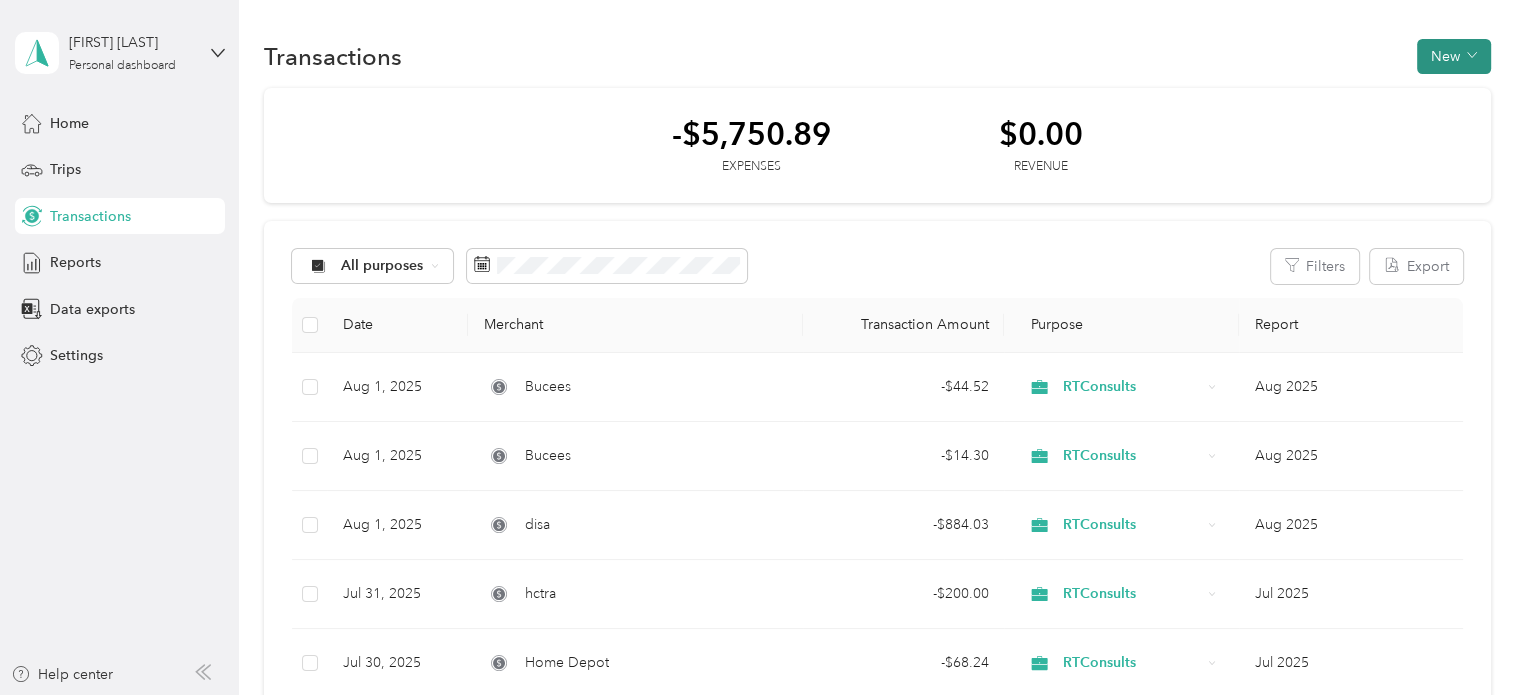 click on "New" at bounding box center [1454, 56] 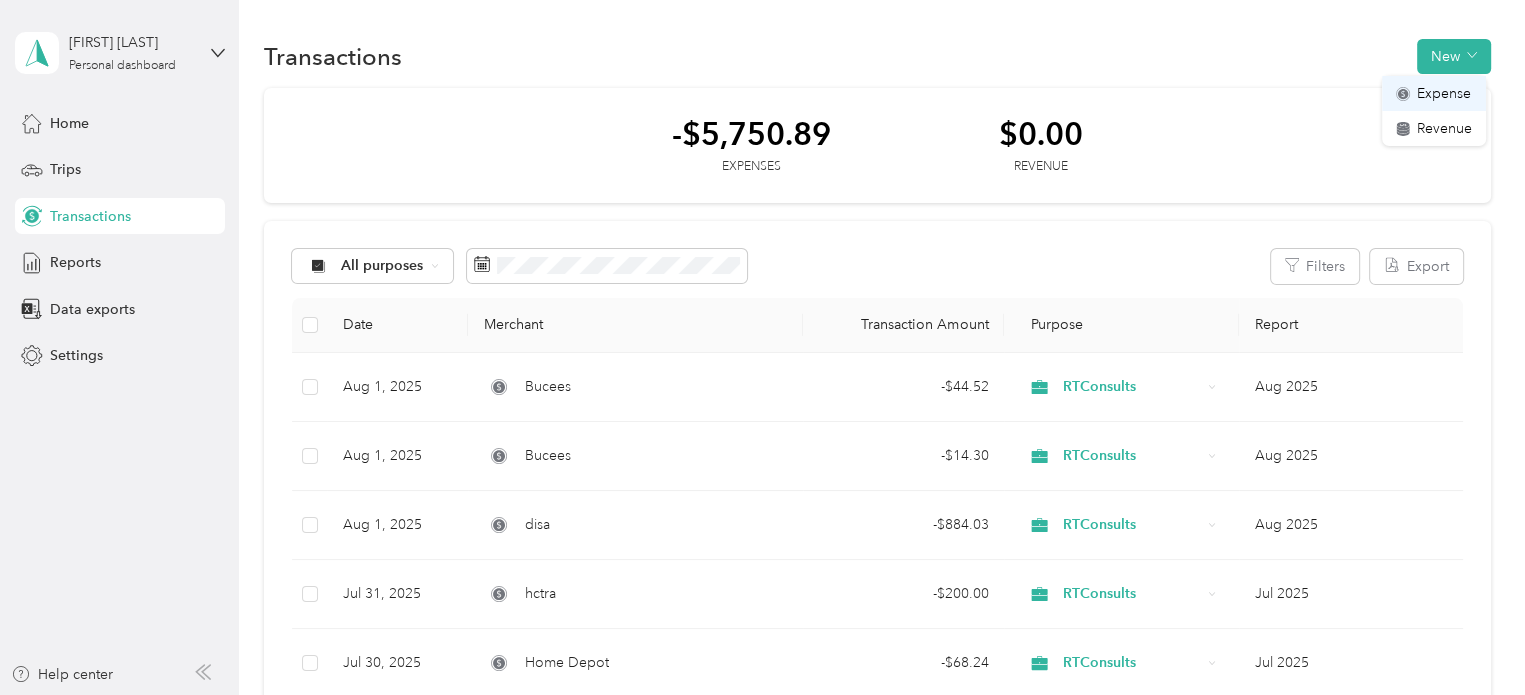 click on "Expense" at bounding box center (1434, 93) 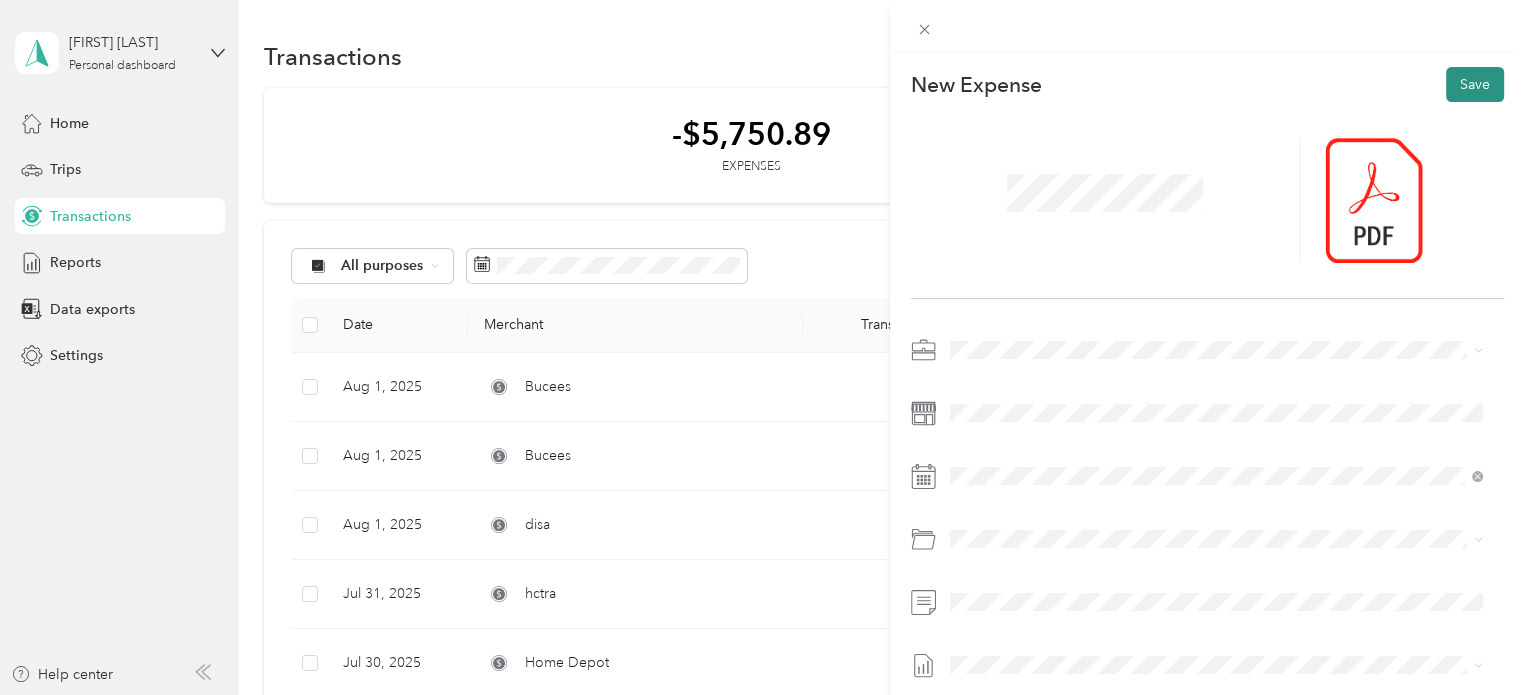 click on "Save" at bounding box center [1475, 84] 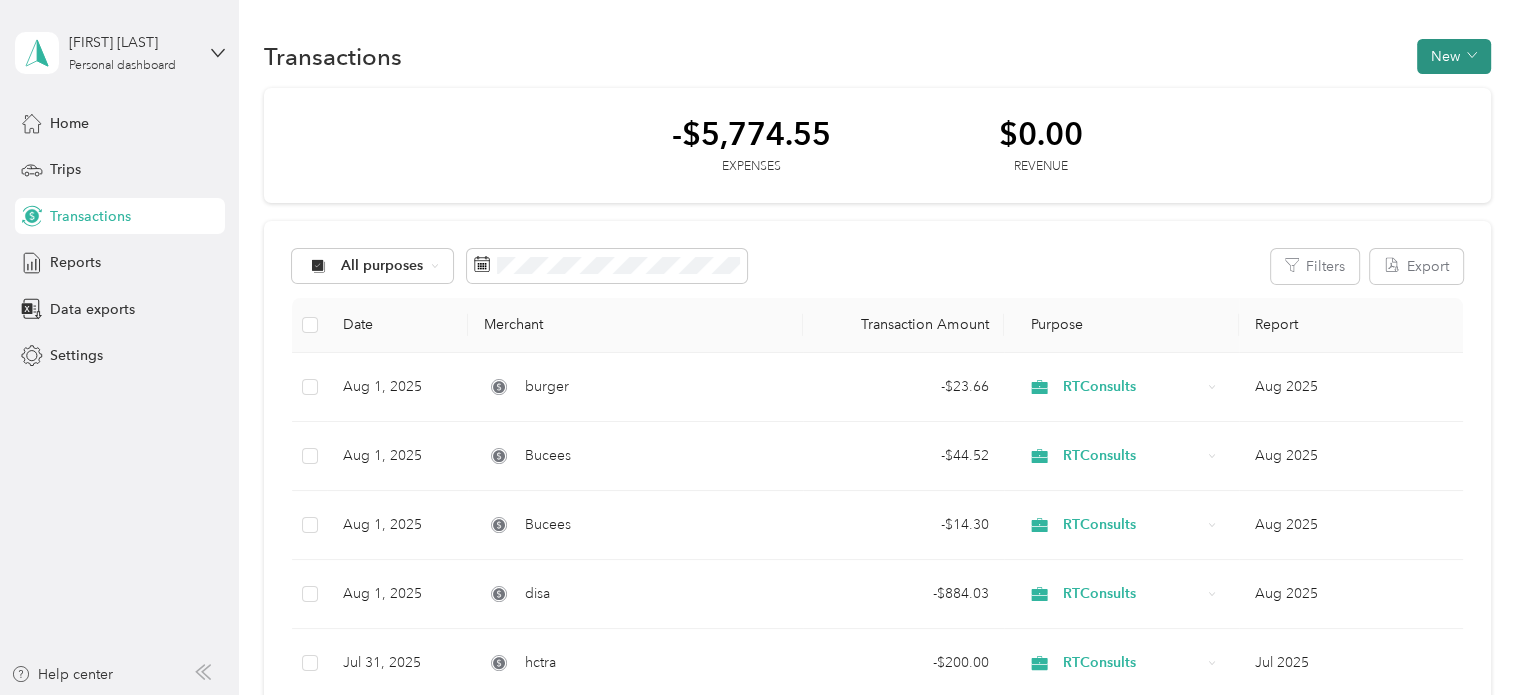 click on "New" at bounding box center [1454, 56] 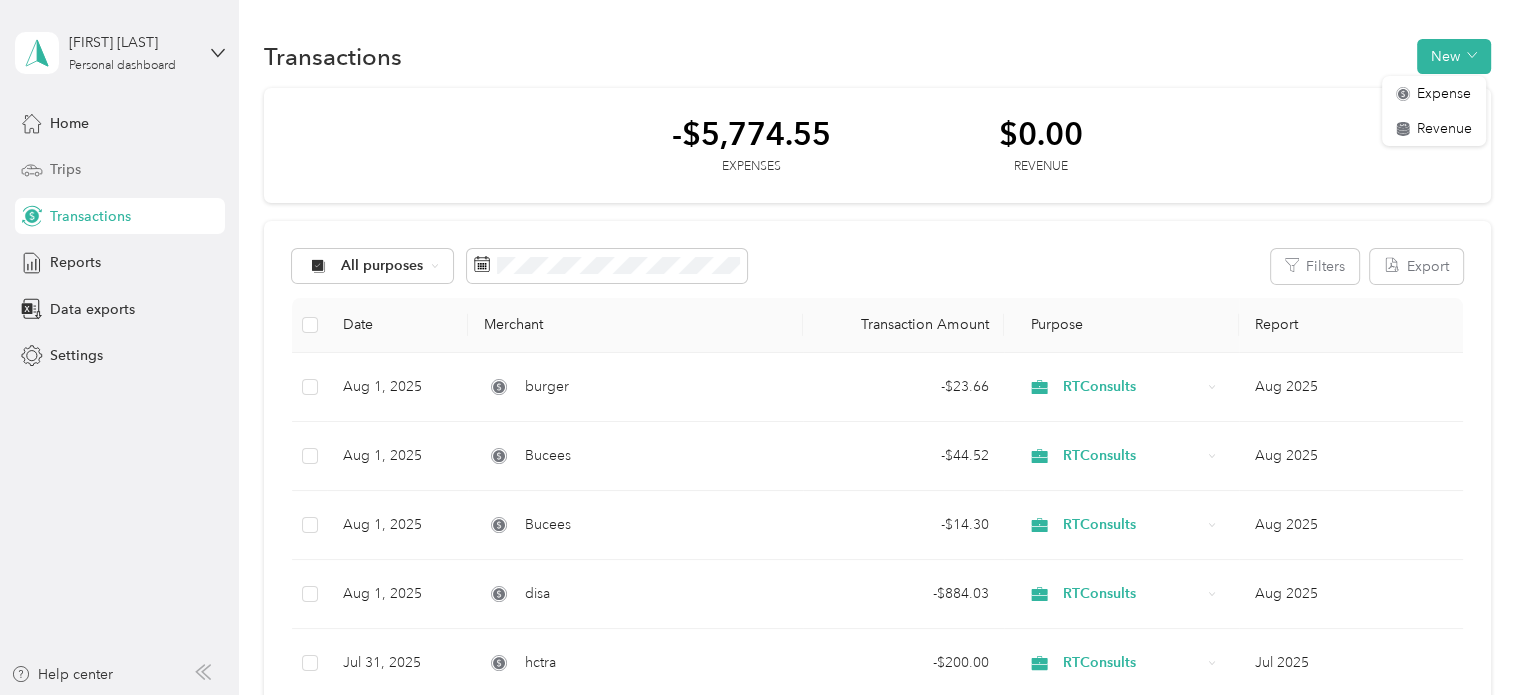 click on "Trips" at bounding box center (65, 169) 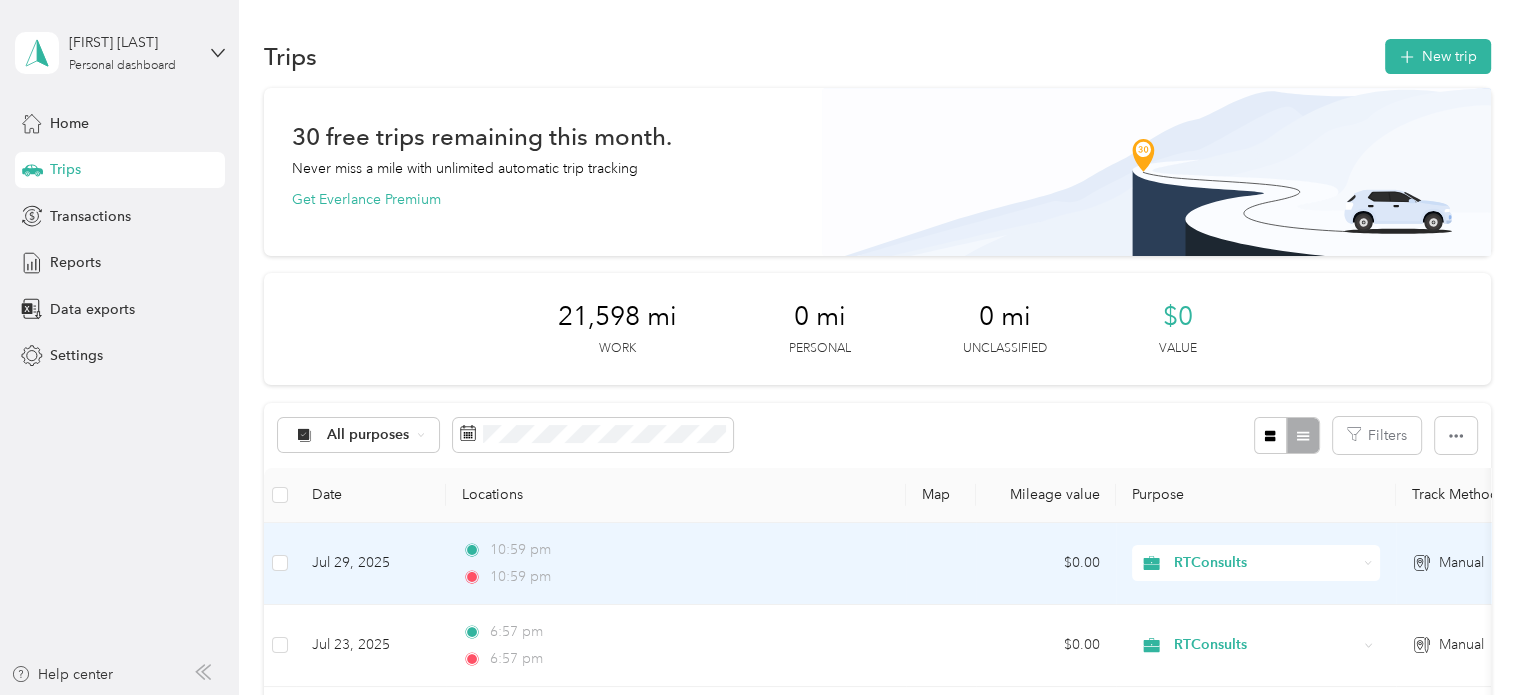 click on "10:59 pm 10:59 pm" at bounding box center (676, 564) 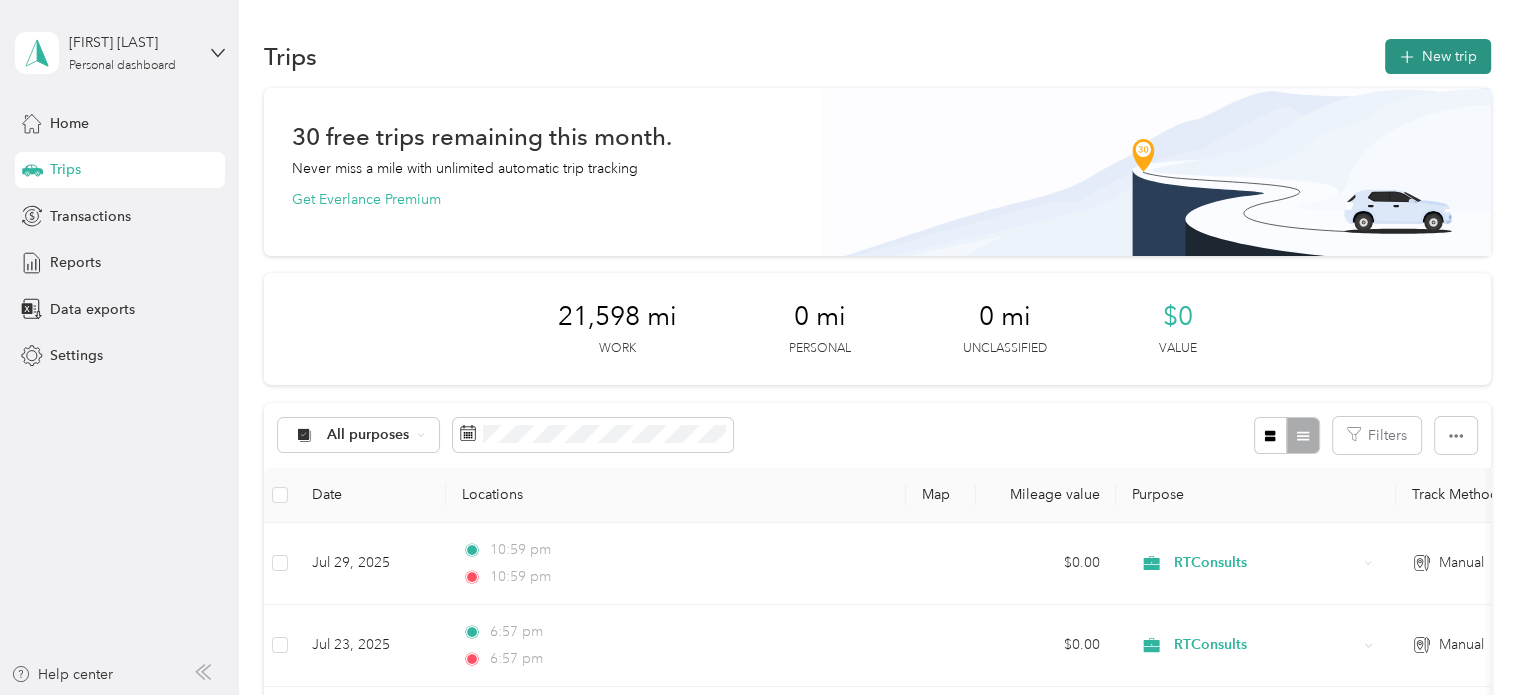click on "New trip" at bounding box center [1438, 56] 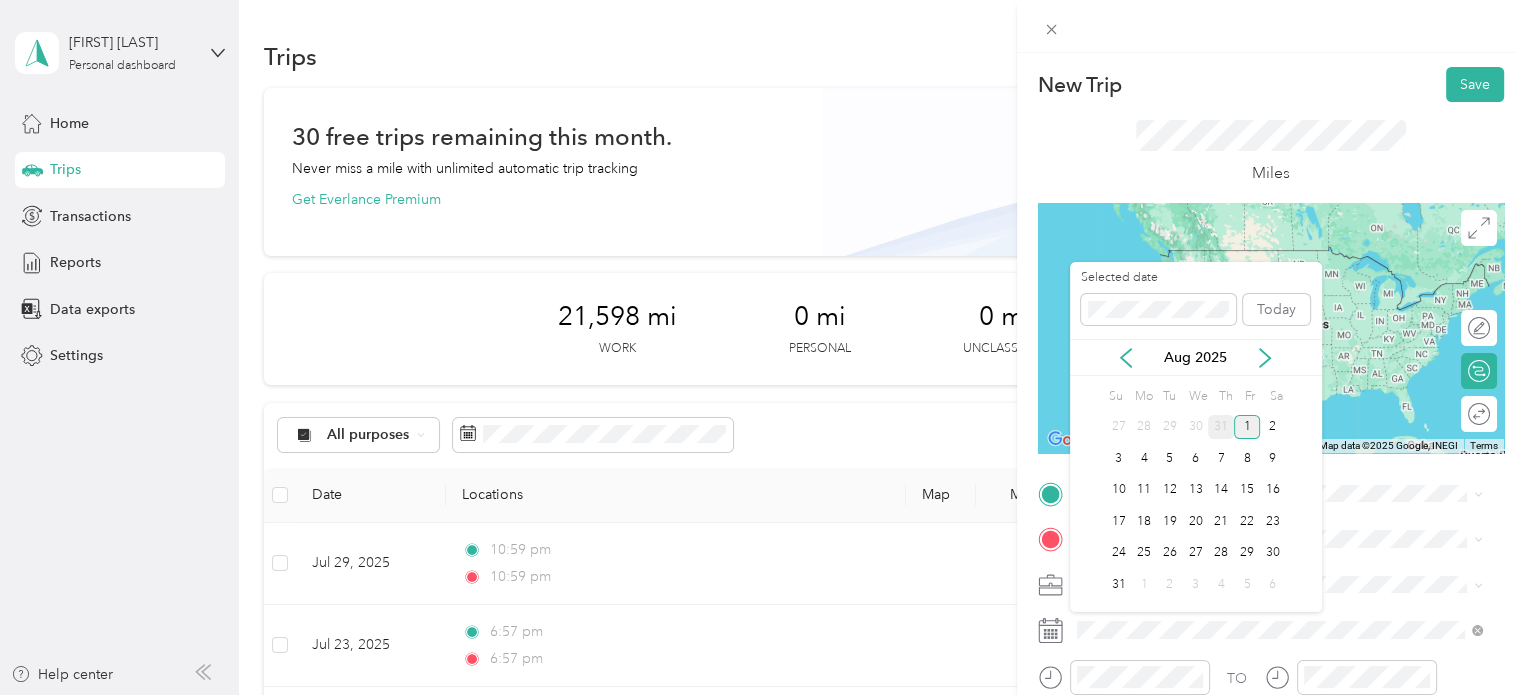 click on "31" at bounding box center (1221, 427) 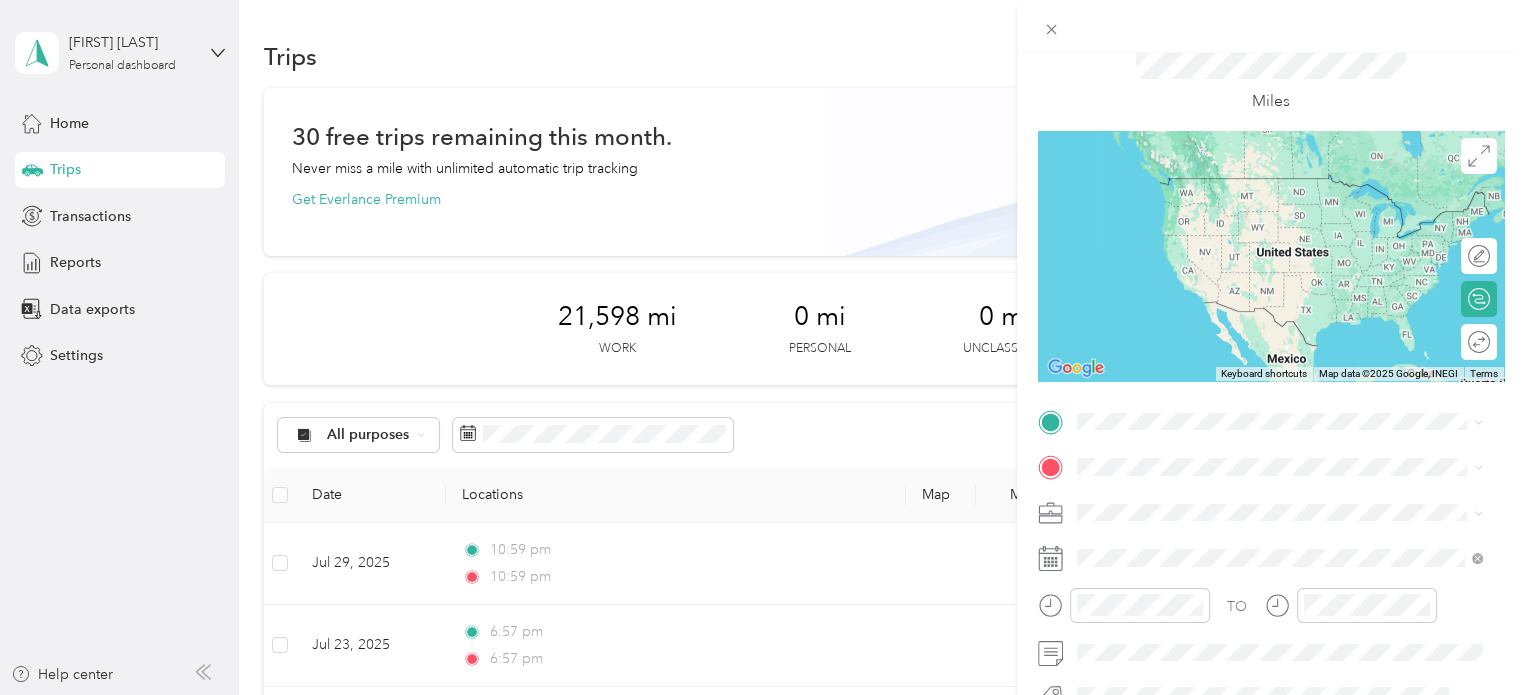 scroll, scrollTop: 243, scrollLeft: 0, axis: vertical 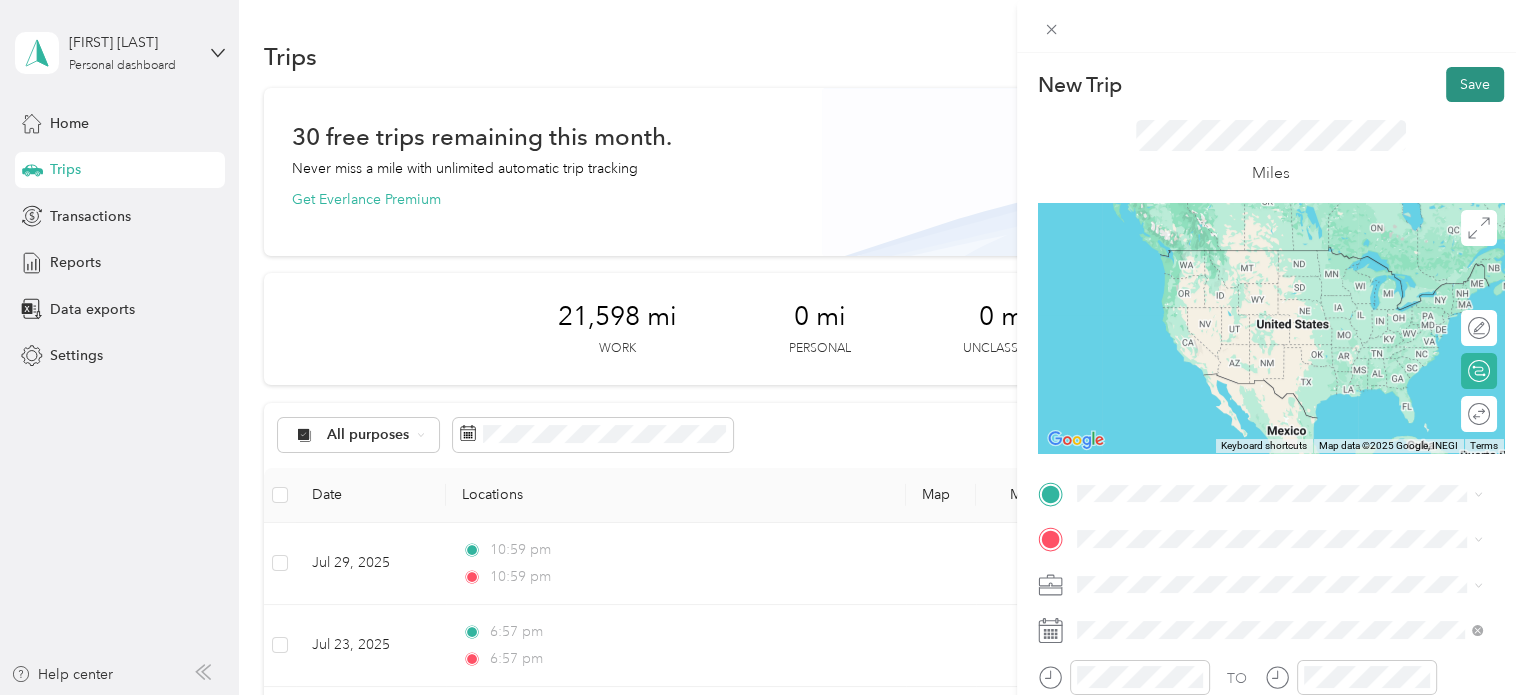 click on "Save" at bounding box center [1475, 84] 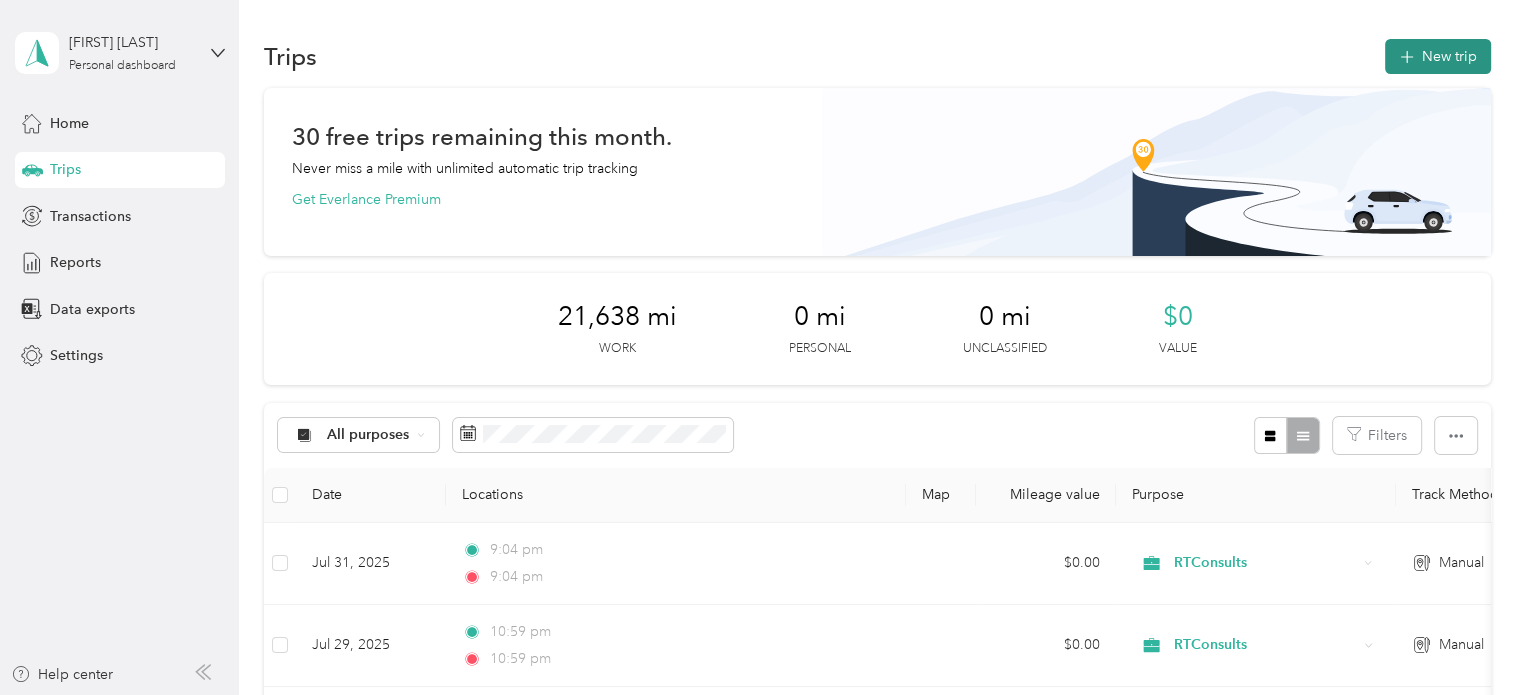 click on "New trip" at bounding box center (1438, 56) 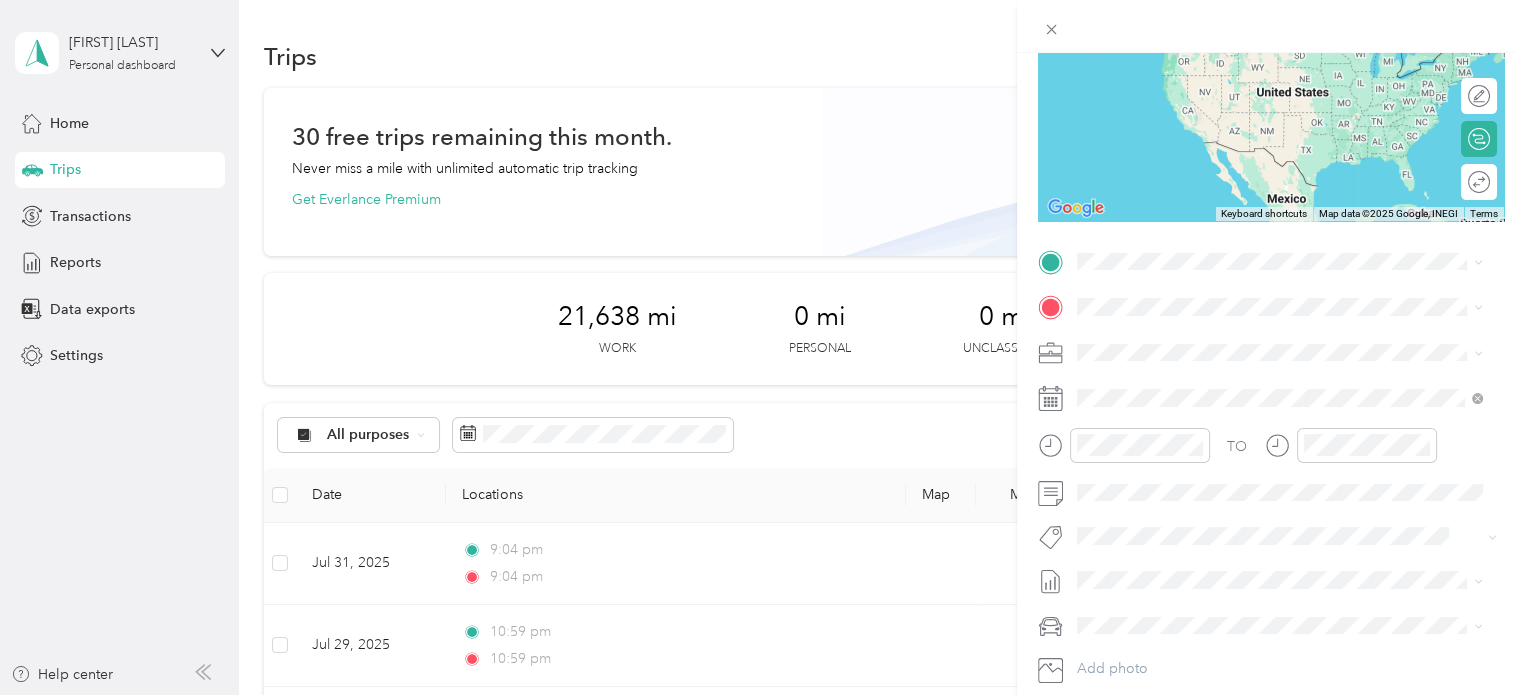 scroll, scrollTop: 294, scrollLeft: 0, axis: vertical 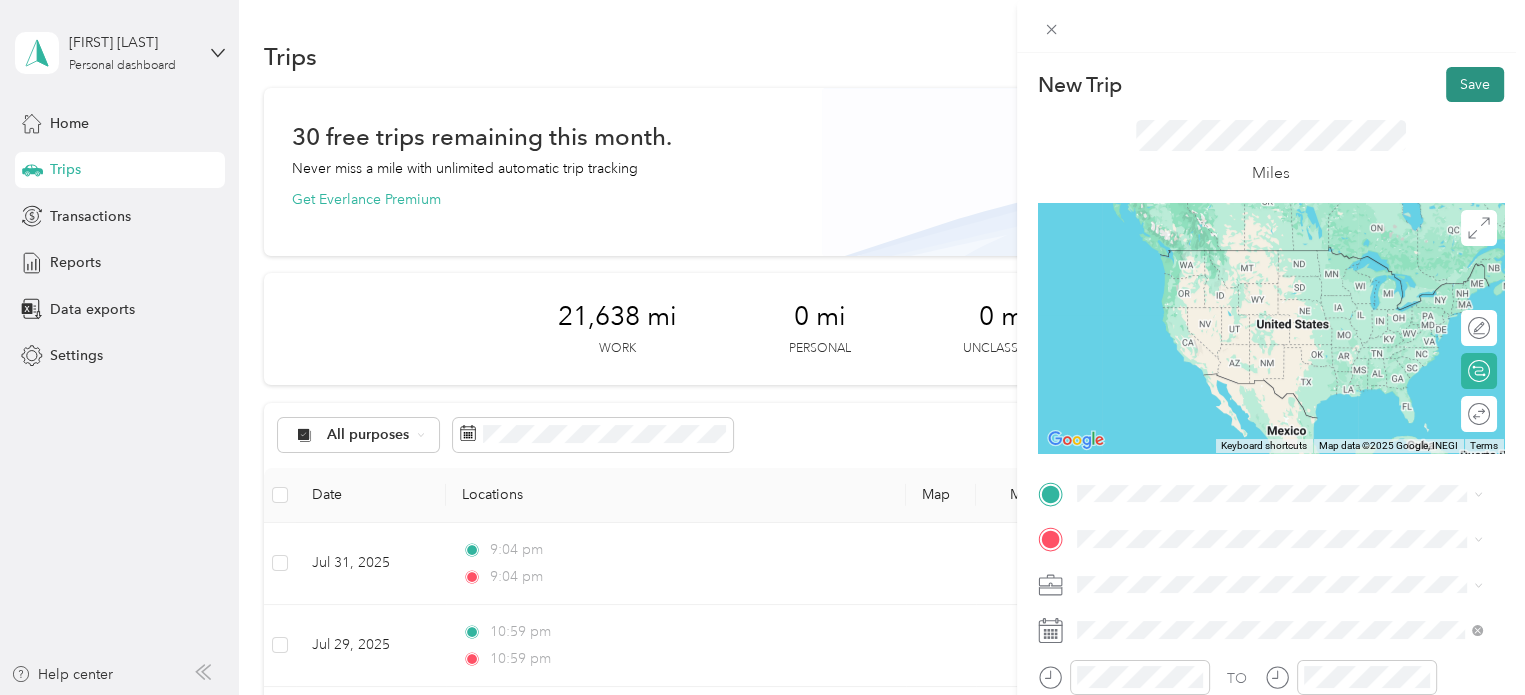 click on "Save" at bounding box center [1475, 84] 